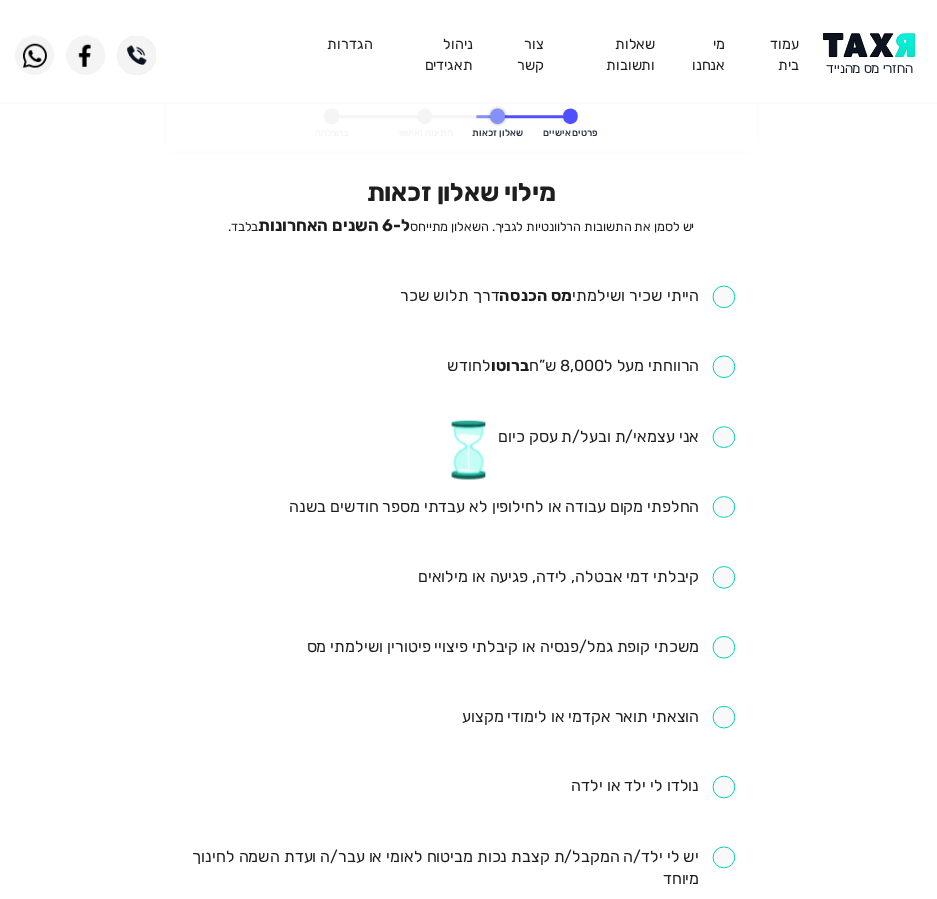scroll, scrollTop: 0, scrollLeft: 0, axis: both 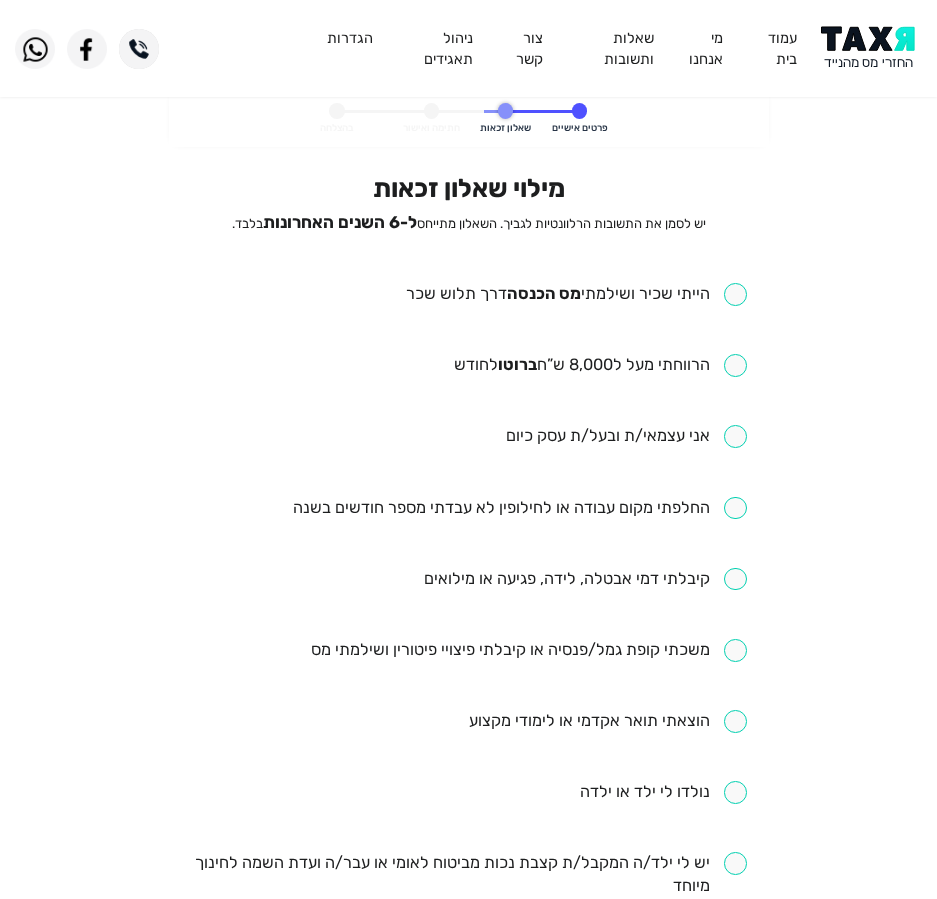 click at bounding box center [576, 294] 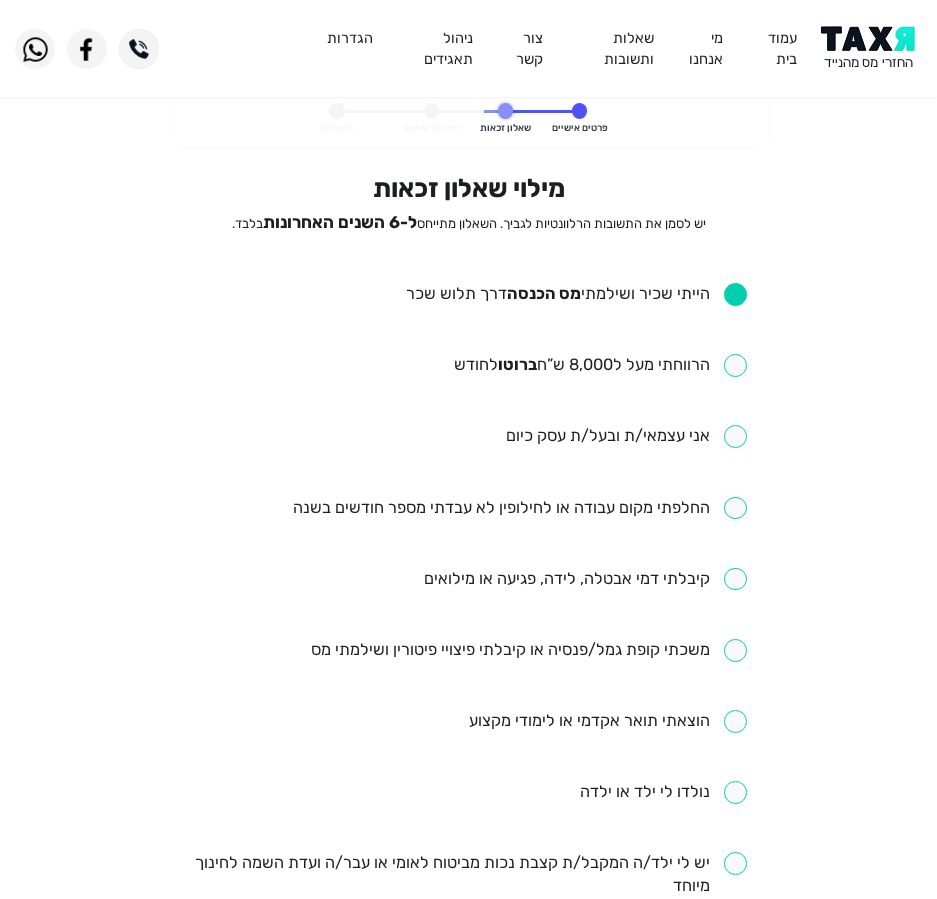 drag, startPoint x: 609, startPoint y: 376, endPoint x: 600, endPoint y: 384, distance: 12.0415945 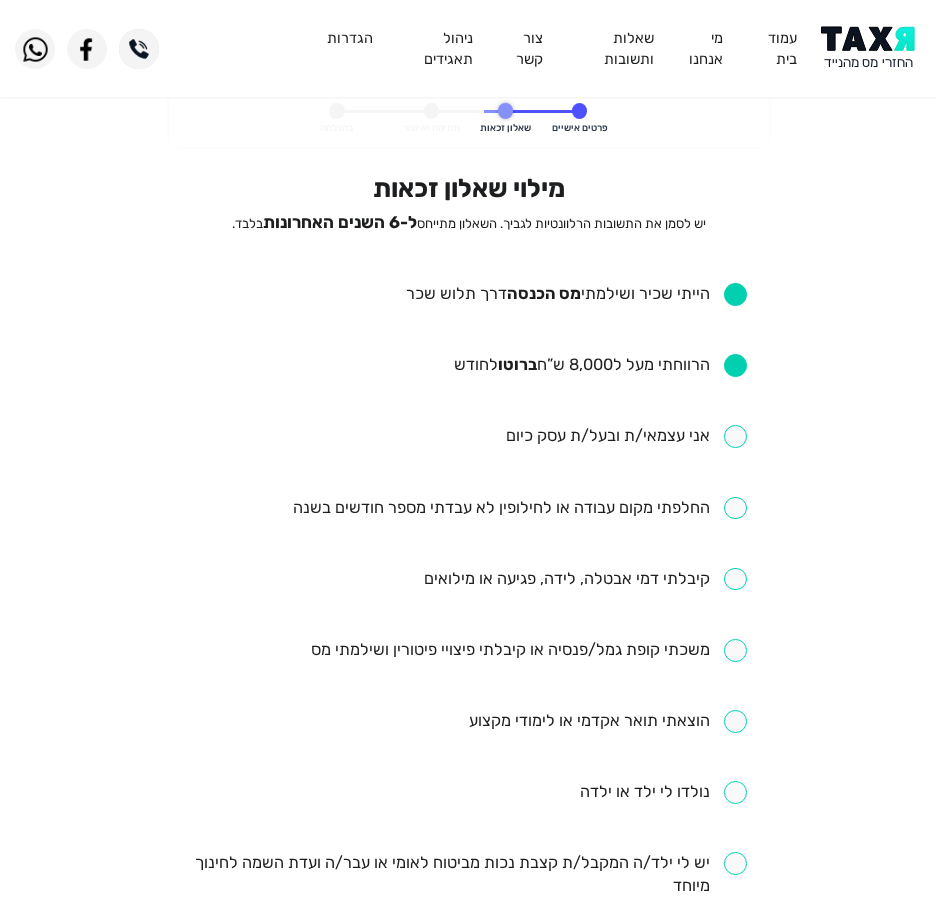 click on "הייתי שכיר ושילמתי מס הכנסה דרך תלוש שכר הרווחתי מעל ל8,000 ש”ח ברוטו לחודש אני עצמאי/ת ובעל/ת עסק כיום החלפתי מקום עבודה או לחילופין לא עבדתי מספר חודשים בשנה קיבלתי דמי אבטלה, לידה, פגיעה או מילואים משכתי קופת גמל/פנסיה או קיבלתי פיצויי פיטורין ושילמתי מס הוצאתי תואר אקדמי או לימודי מקצוע נולדו לי ילד או ילדה יש לי ילד/ה המקבל/ת קצבת נכות מביטוח לאומי או עבר/ה ועדת השמה לחינוך מיוחד התגוררתי ביישוב ספר או עיירת פיתוח הוצאותי כוללות תשלומי מזונות ביצעתי פעולות בשוק ההון שילמתי עבור ביטוח חיים, אובדן כושר עבודה, ביטוח מנהלים או קופת גמל באופן עצמאי" at bounding box center [468, 816] 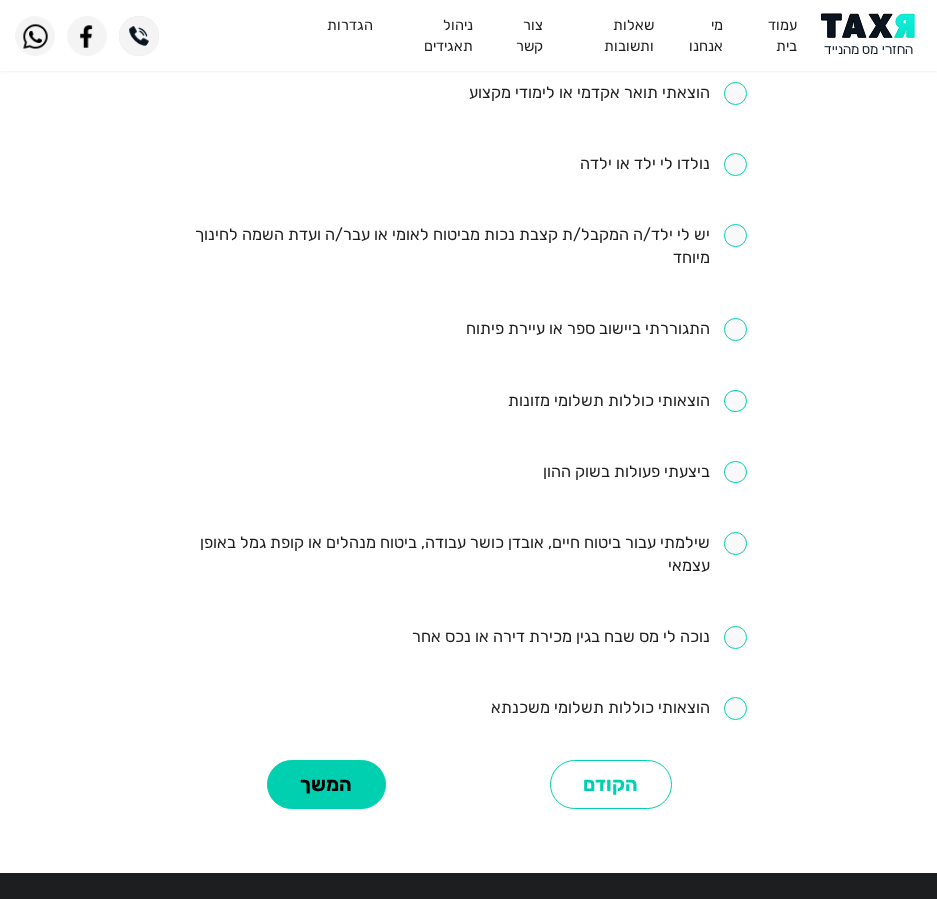scroll, scrollTop: 700, scrollLeft: 0, axis: vertical 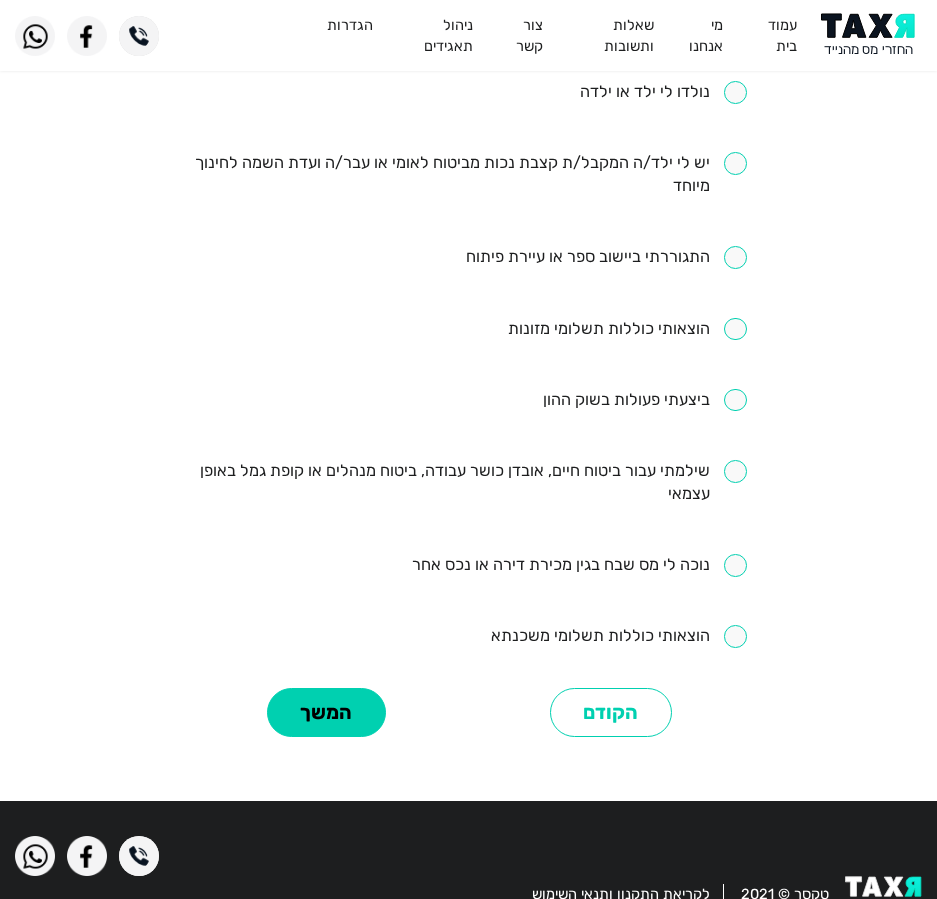 click at bounding box center [468, 483] 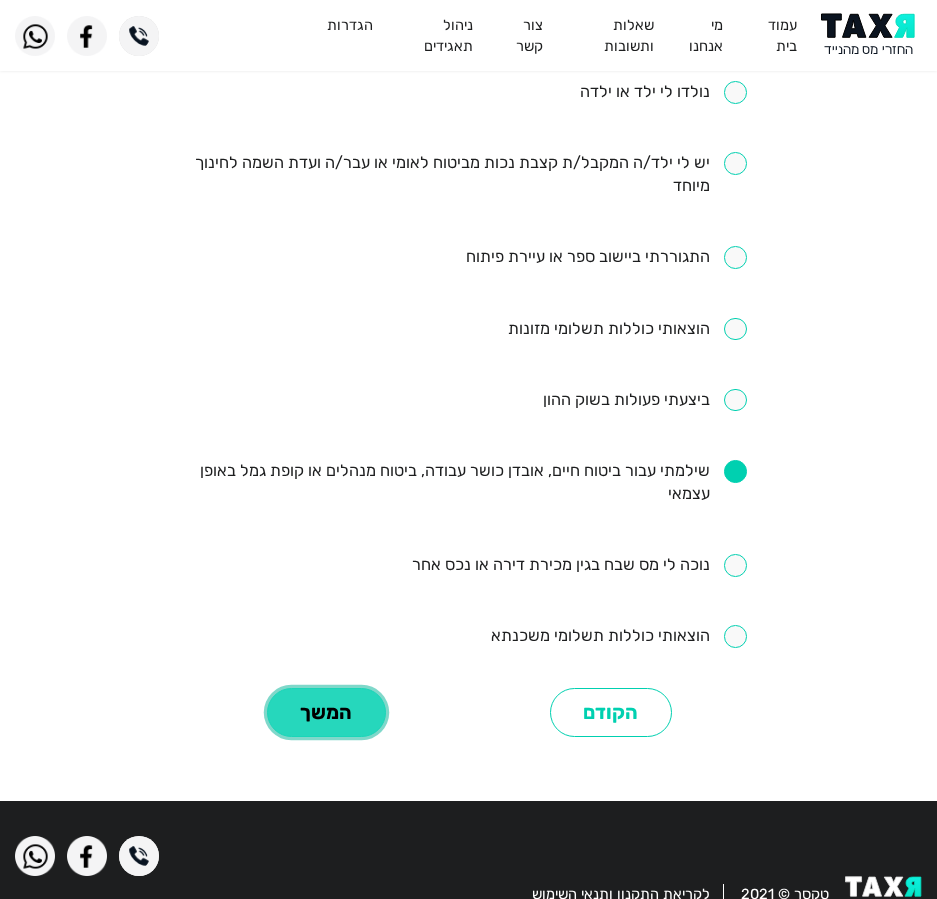 click on "המשך" at bounding box center [326, 712] 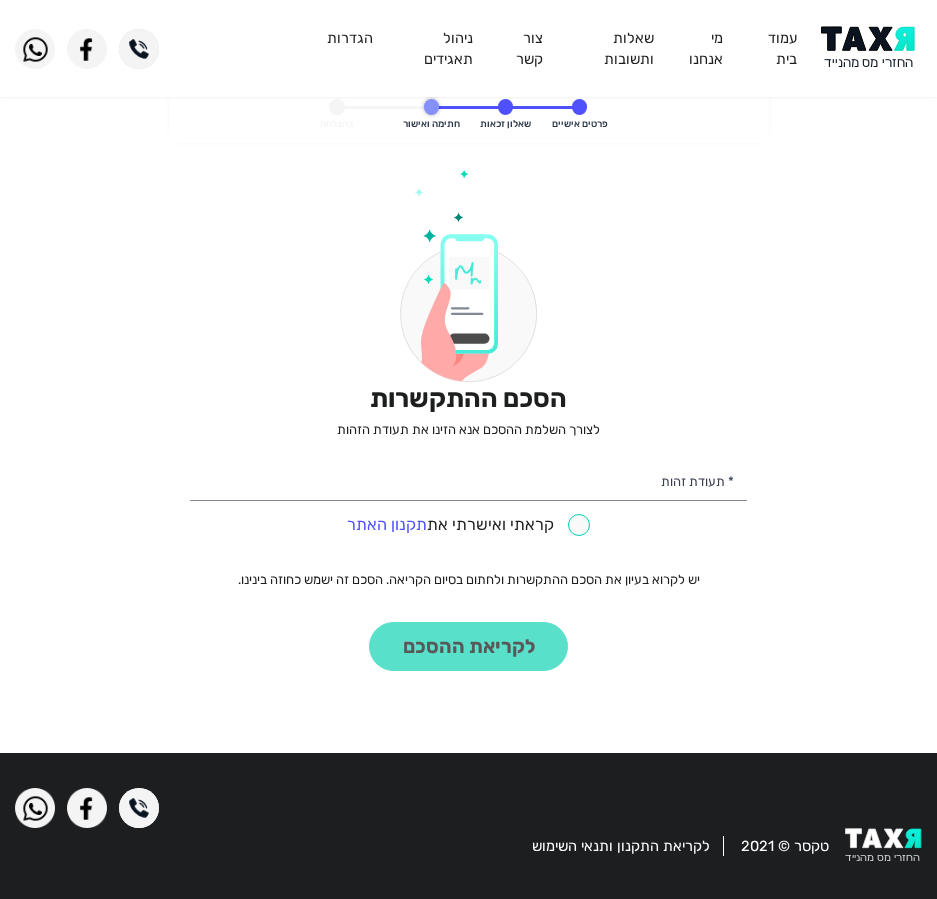 scroll, scrollTop: 0, scrollLeft: 0, axis: both 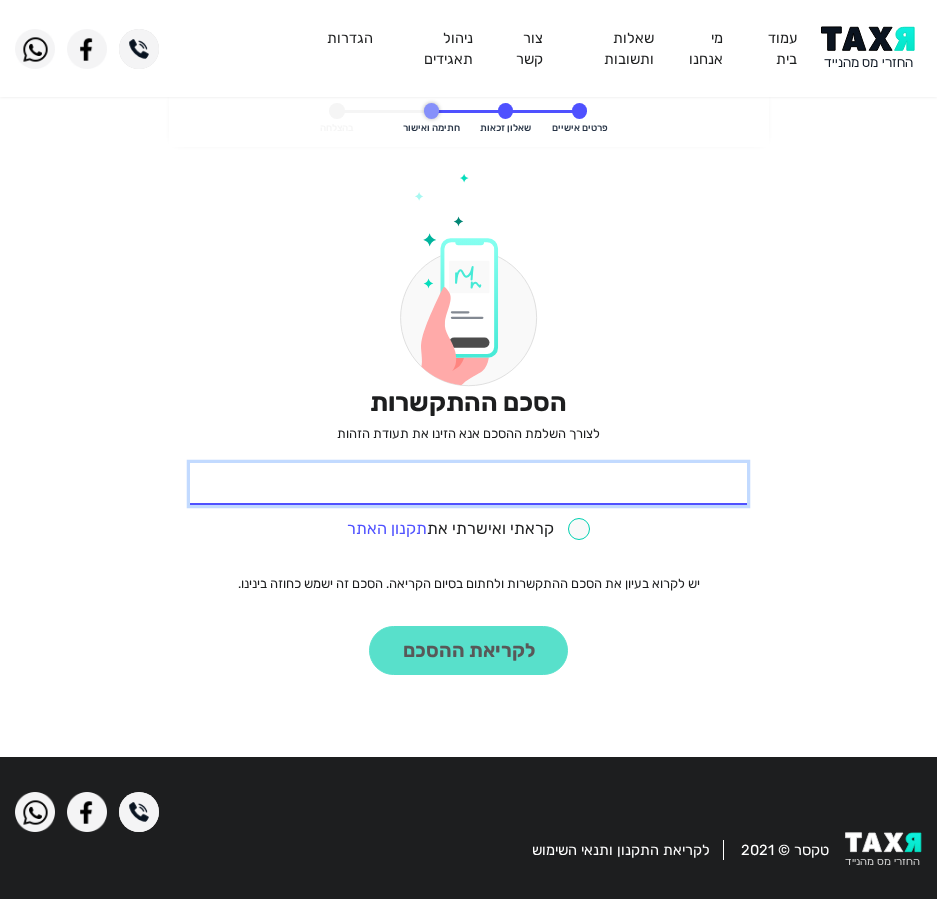 click on "* תעודת זהות" at bounding box center (468, 484) 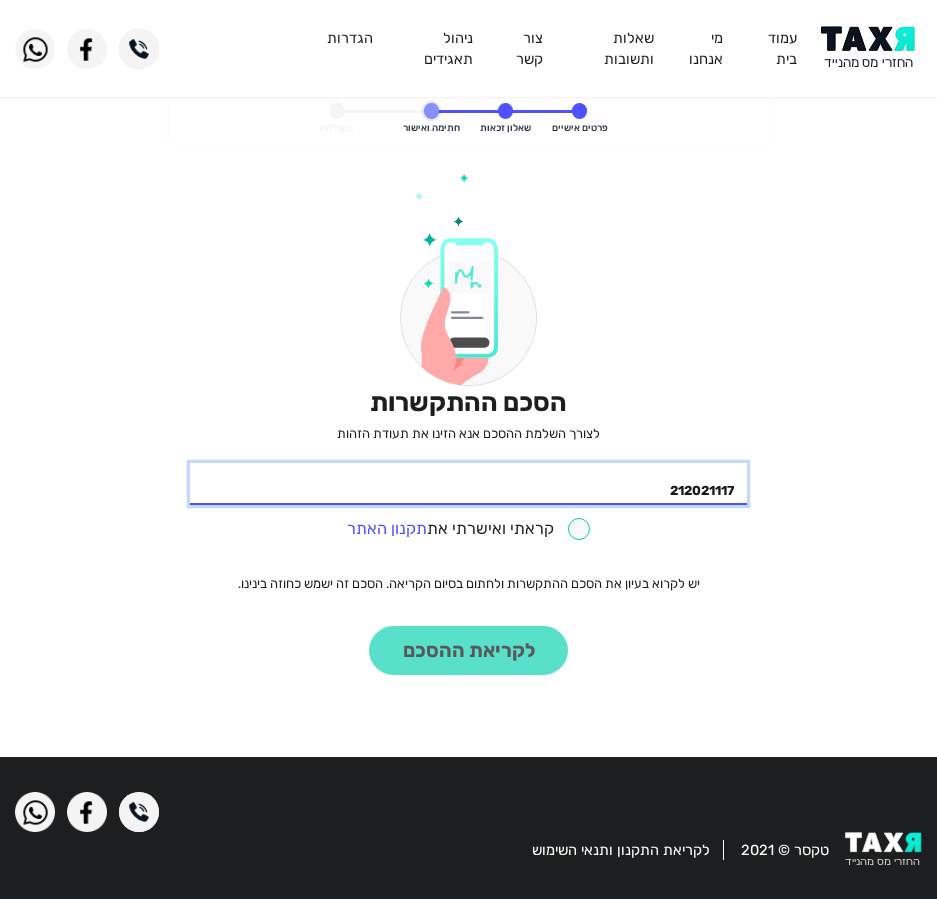 type on "212021117" 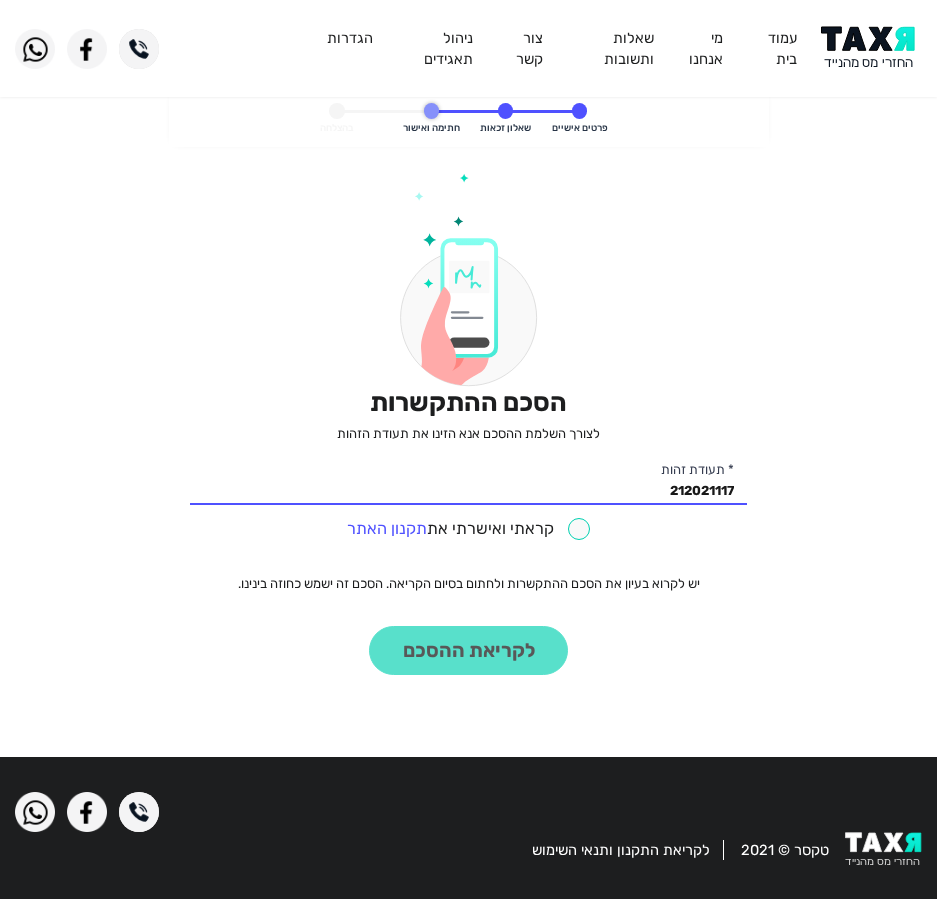 click at bounding box center (469, 529) 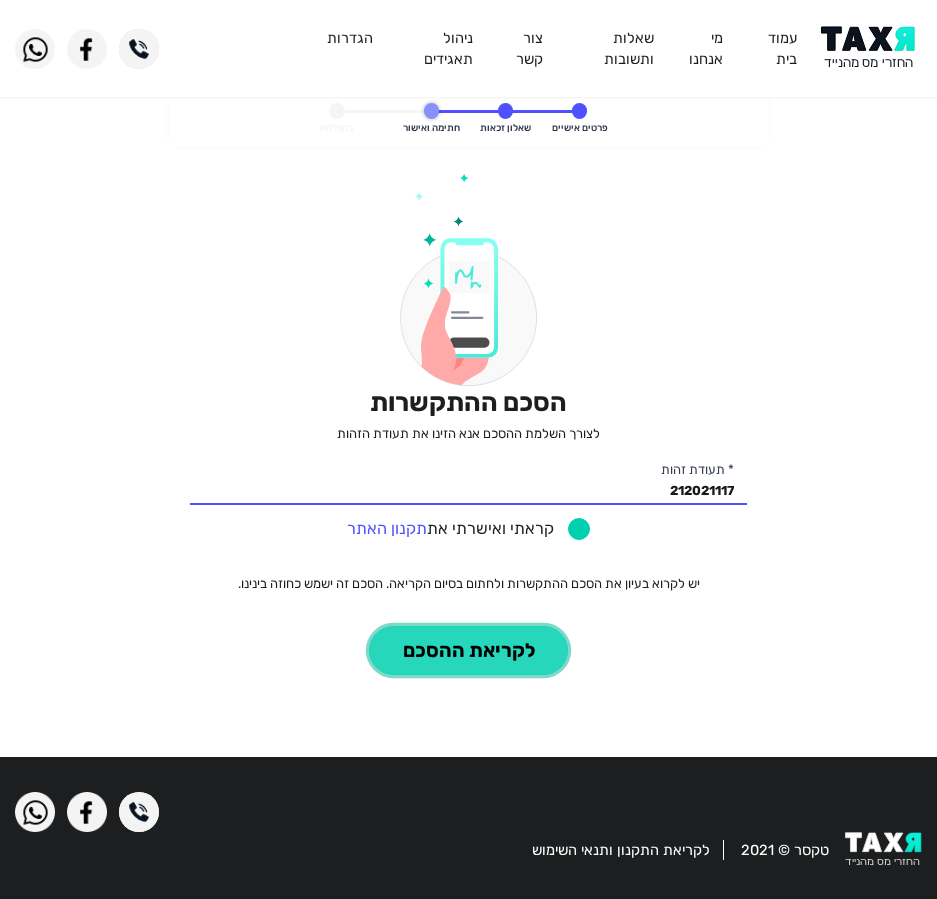 click on "לקריאת ההסכם" at bounding box center (468, 650) 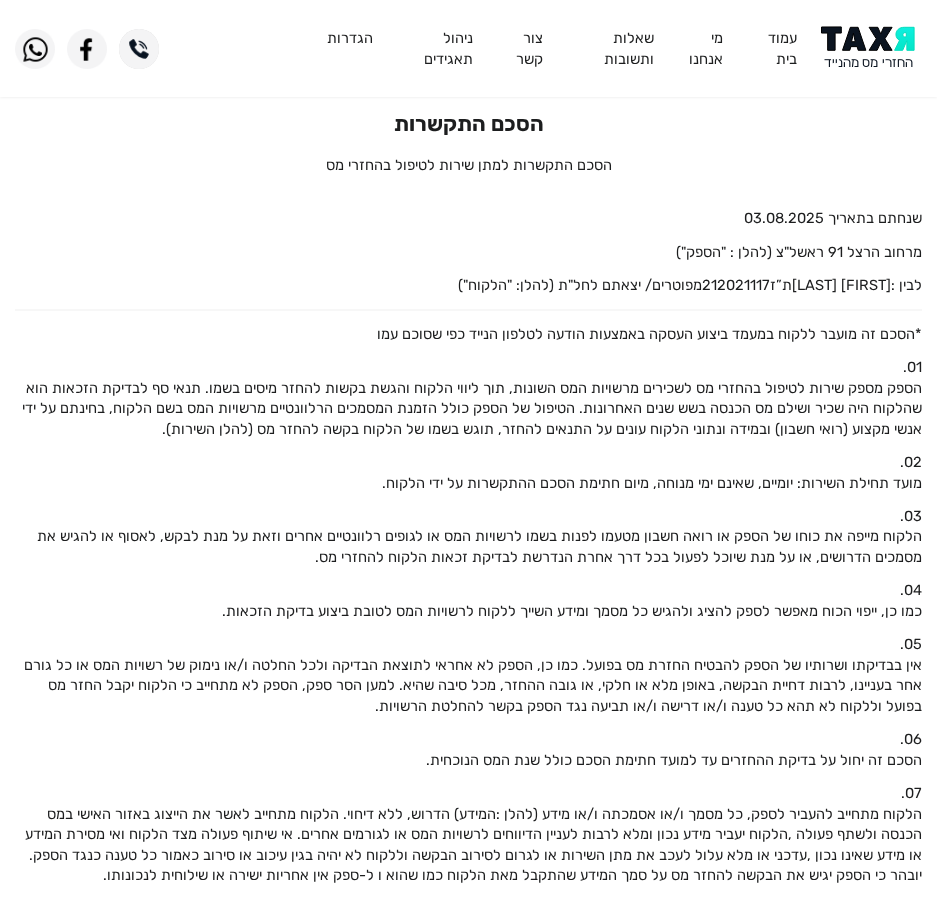 click at bounding box center (871, 48) 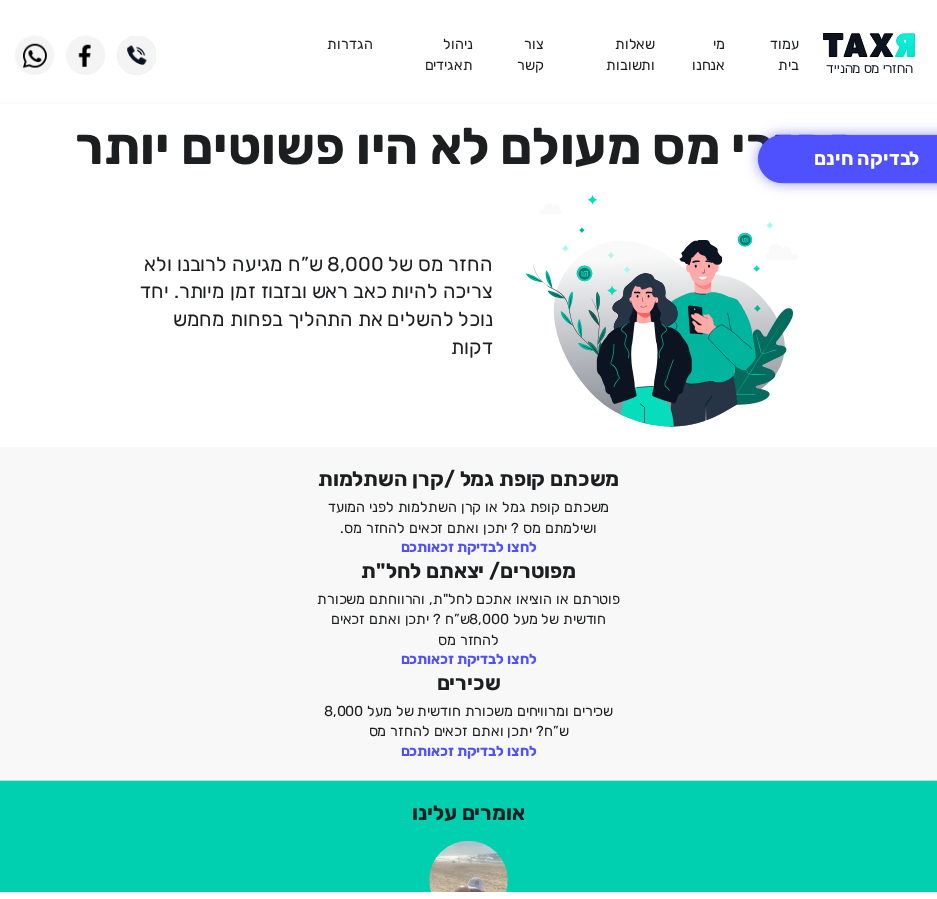 scroll, scrollTop: 0, scrollLeft: 0, axis: both 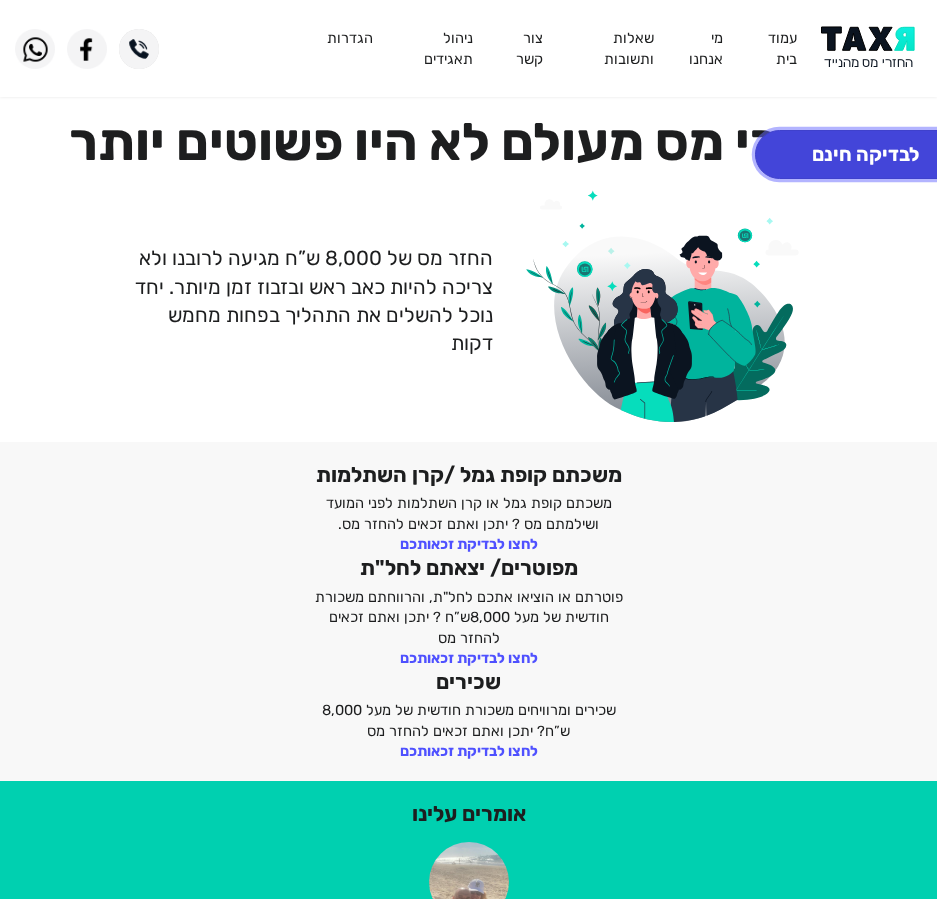 click on "לבדיקה חינם" 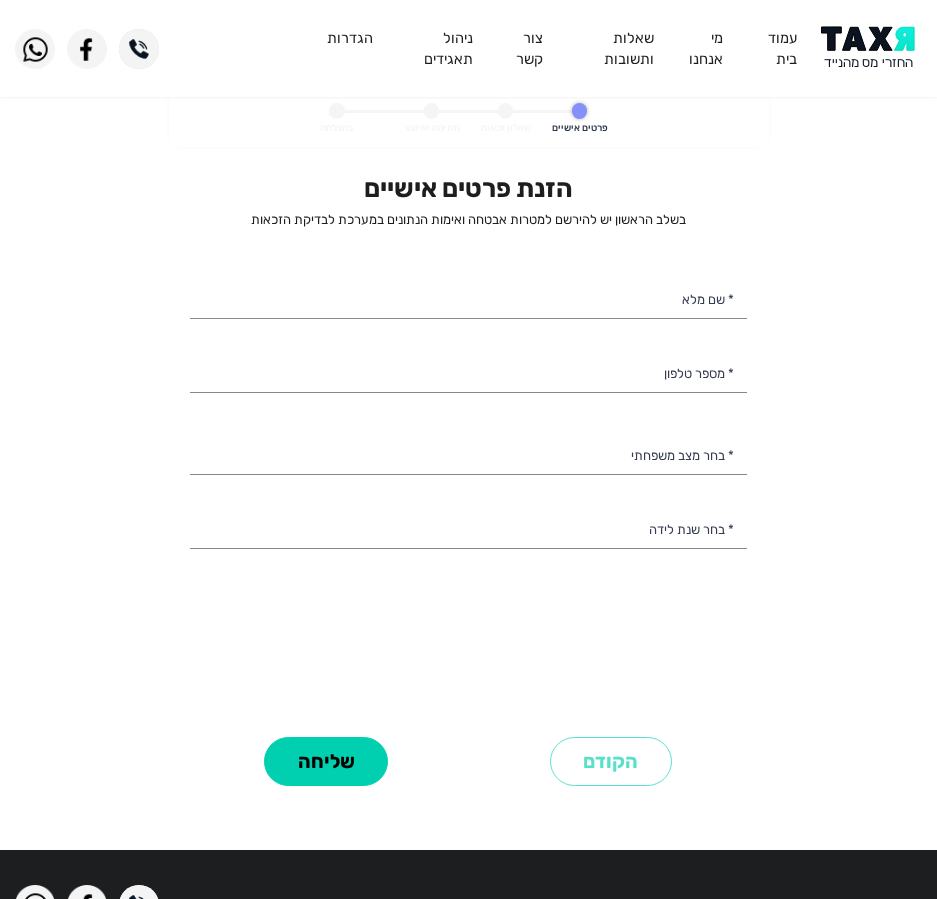 select 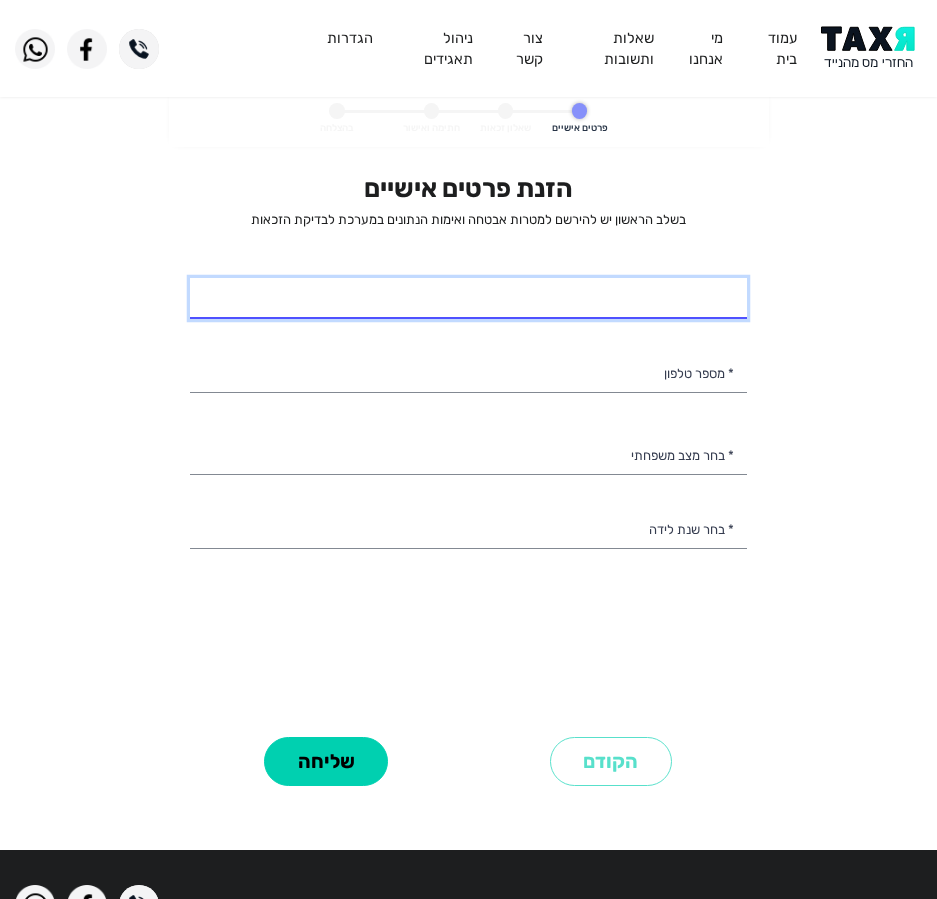 click on "* שם מלא" at bounding box center [468, 299] 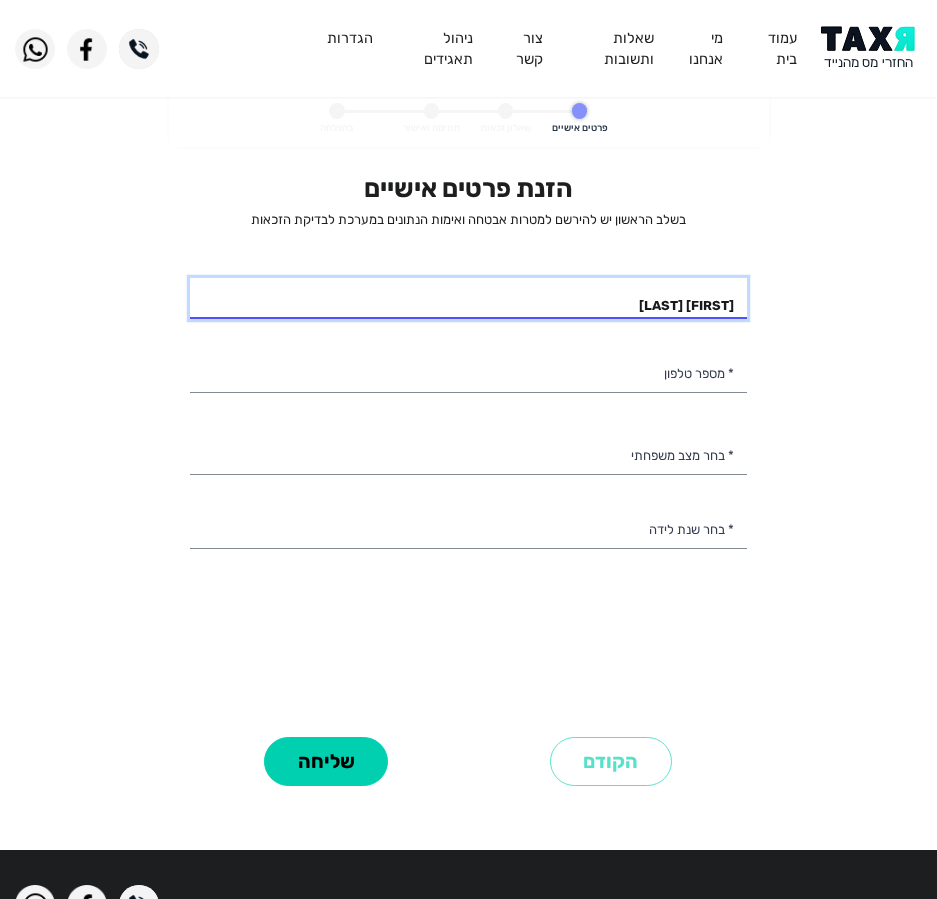 type on "[FIRST] [LAST]" 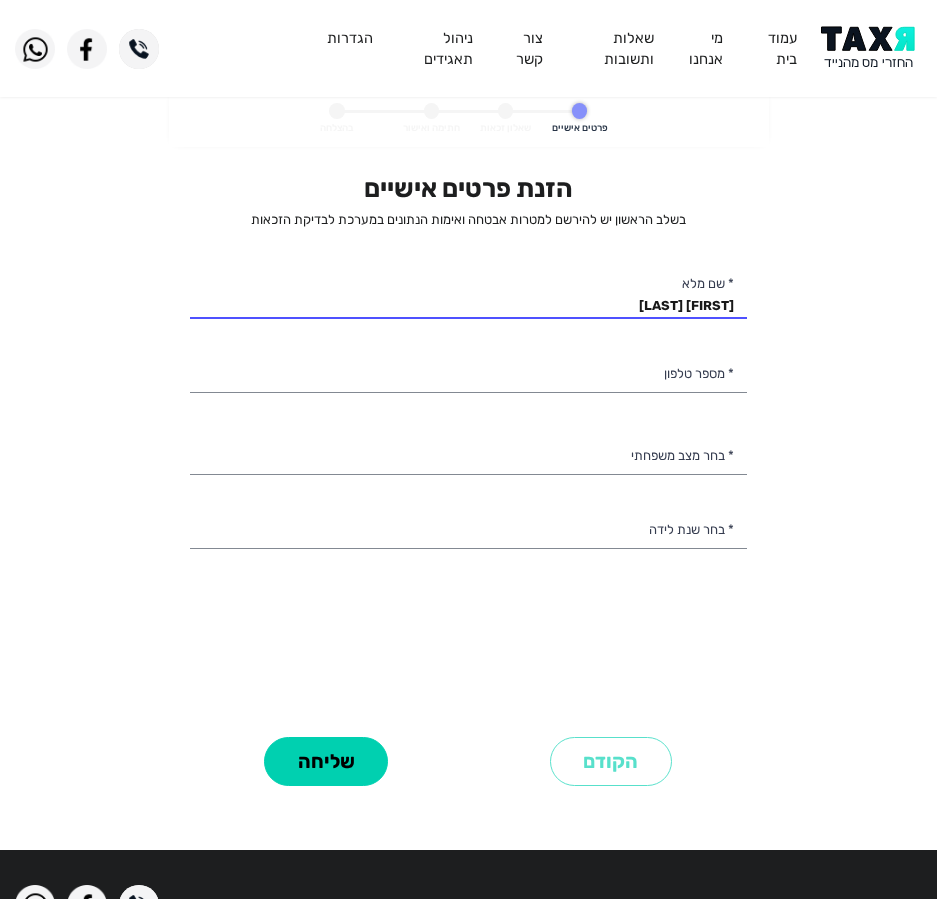 drag, startPoint x: 701, startPoint y: 398, endPoint x: 715, endPoint y: 369, distance: 32.202484 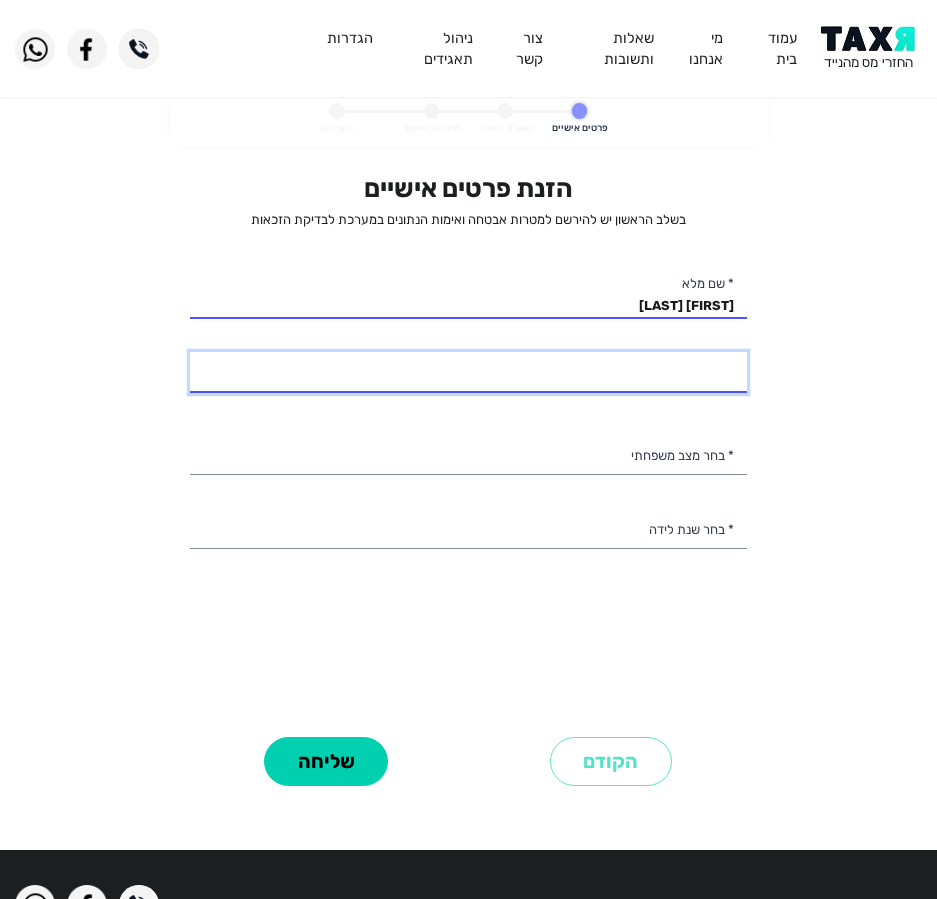 click on "* מספר טלפון" at bounding box center (468, 373) 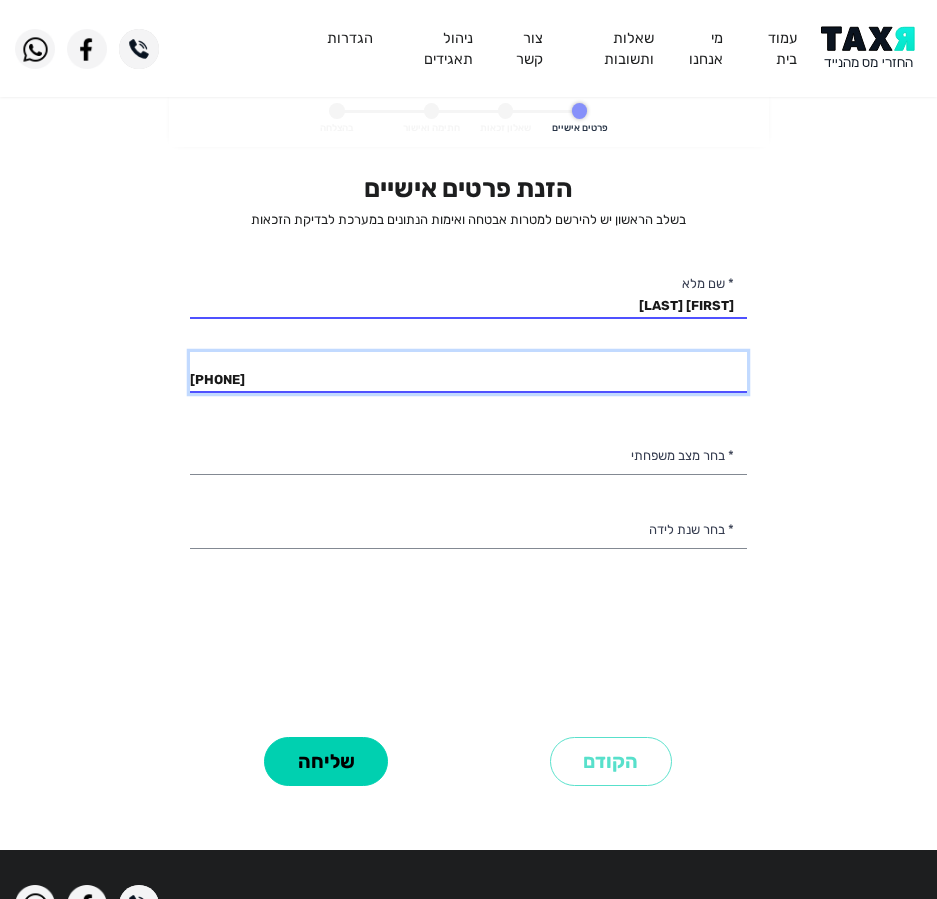 type on "055-2514099" 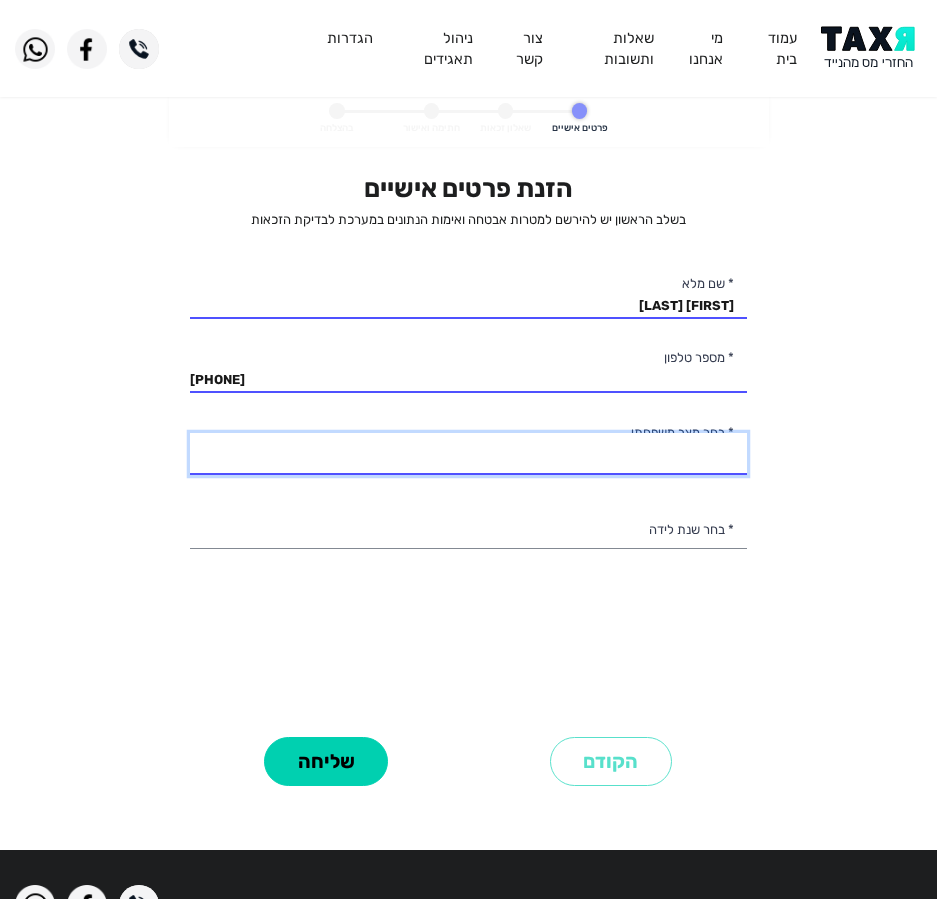 click on "רווק/ה נשוי/אה גרוש/ה אלמן/נה" at bounding box center [468, 454] 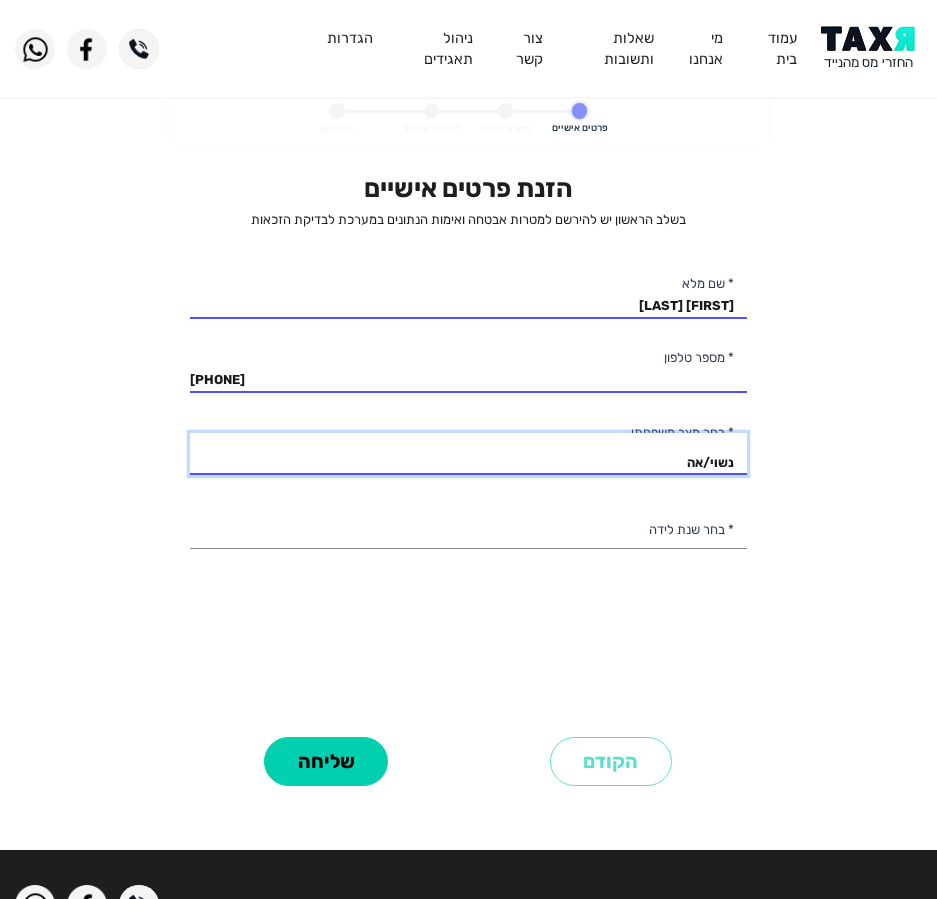click on "רווק/ה נשוי/אה גרוש/ה אלמן/נה" at bounding box center [468, 454] 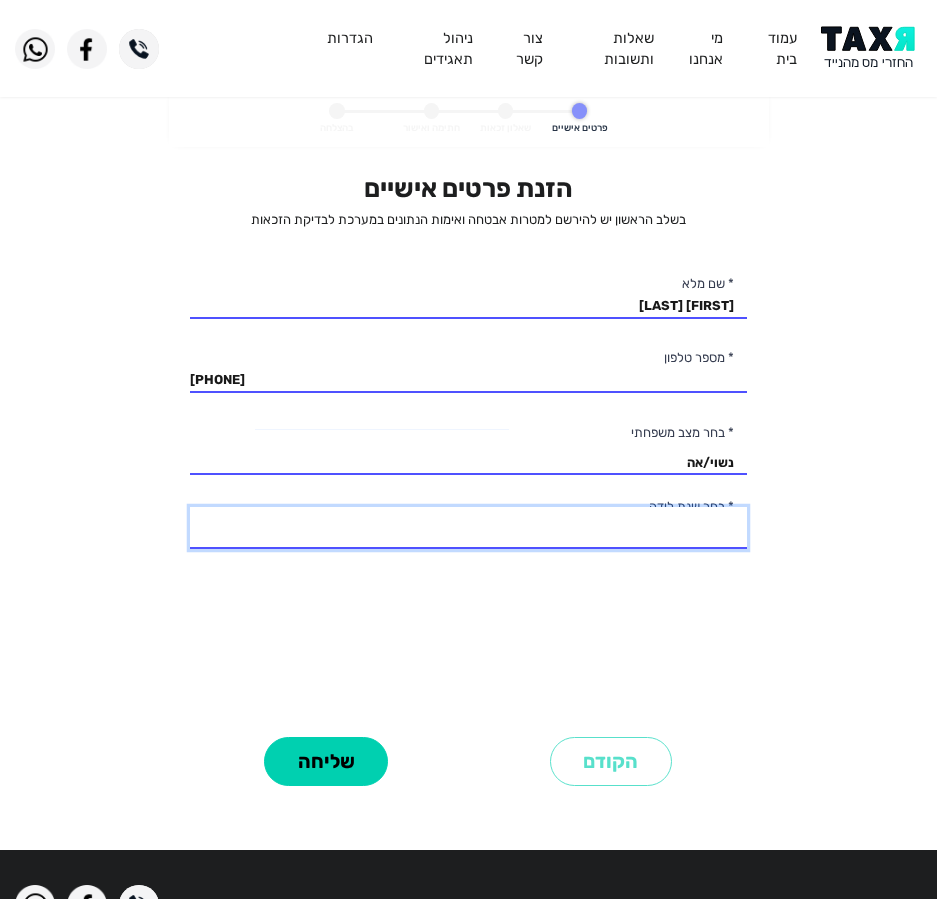 click on "2003 2002 2001 2000 1999 1998 1997 1996 1995 1994 1993 1992 1991 1990 1989 1988 1987 1986 1985 1984 1983 1982 1981 1980 1979 1978 1977 1976 1975 1974 1973 1972 1971 1970 1969 1968 1967 1966 1965 1964 1963 1962 1961 1960 1959 1958 1957 1956 1955 1954 1953 1952 1951 1950 1949 1948 1947 1946 1945" at bounding box center (468, 528) 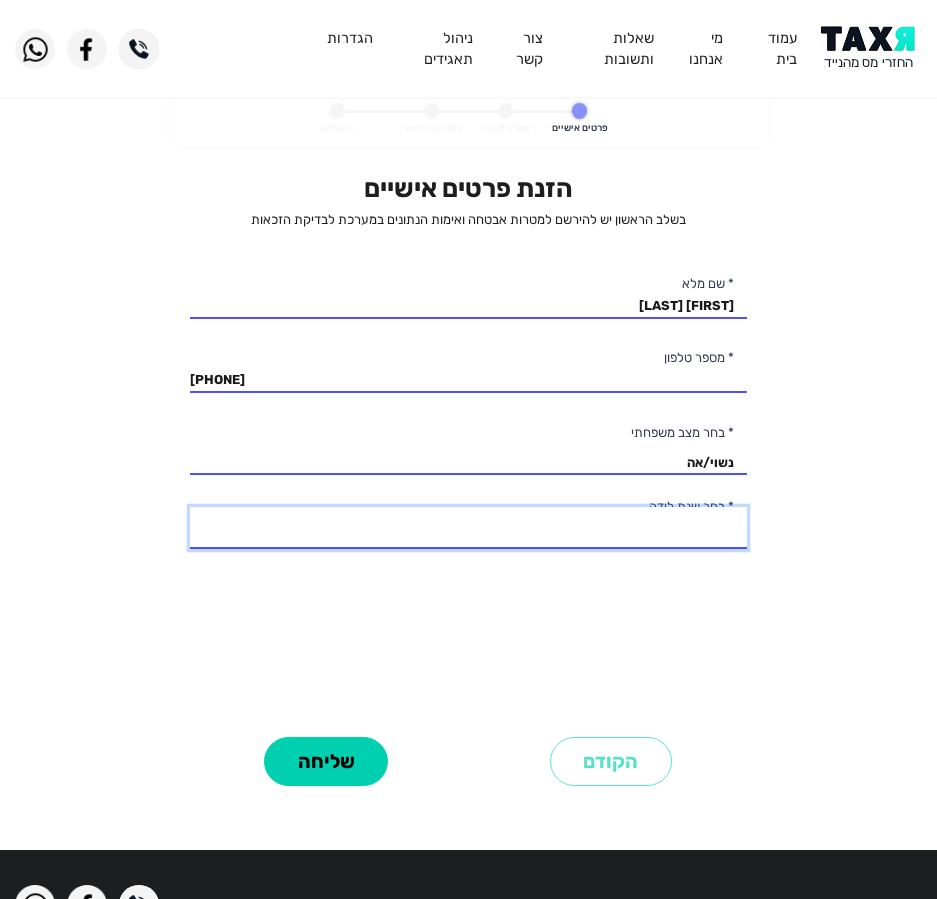 select on "21: 1983" 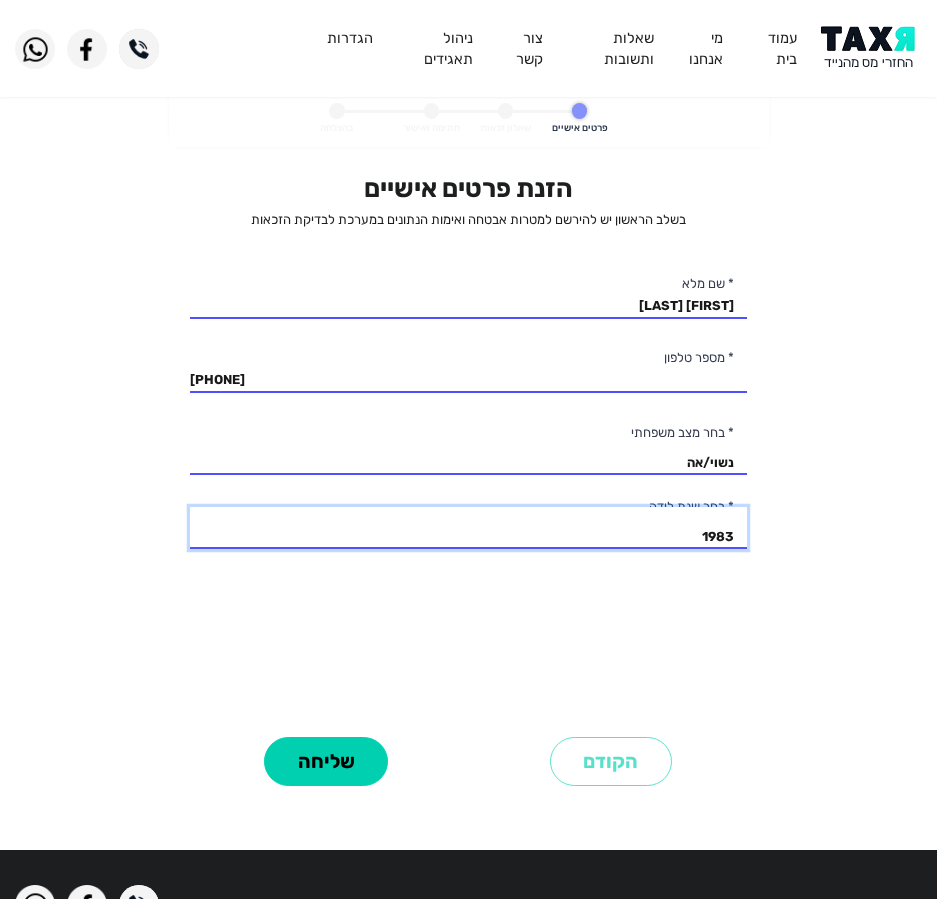 click on "2003 2002 2001 2000 1999 1998 1997 1996 1995 1994 1993 1992 1991 1990 1989 1988 1987 1986 1985 1984 1983 1982 1981 1980 1979 1978 1977 1976 1975 1974 1973 1972 1971 1970 1969 1968 1967 1966 1965 1964 1963 1962 1961 1960 1959 1958 1957 1956 1955 1954 1953 1952 1951 1950 1949 1948 1947 1946 1945" at bounding box center (468, 528) 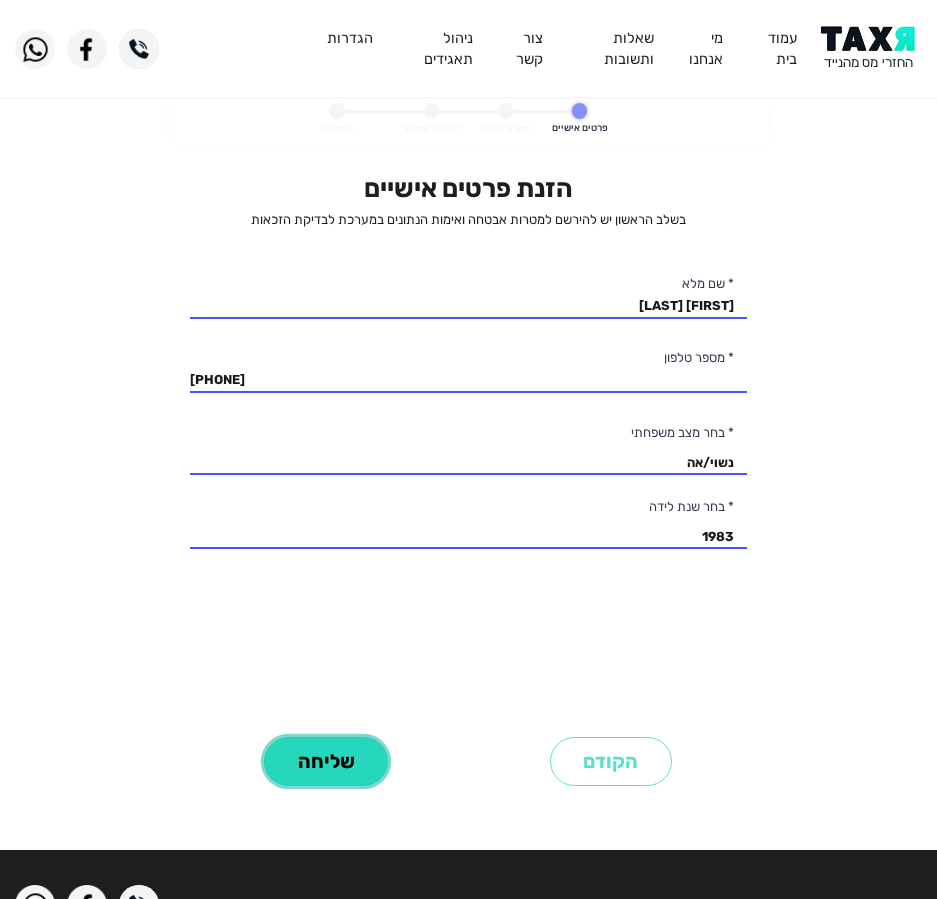 click on "שליחה" at bounding box center (326, 761) 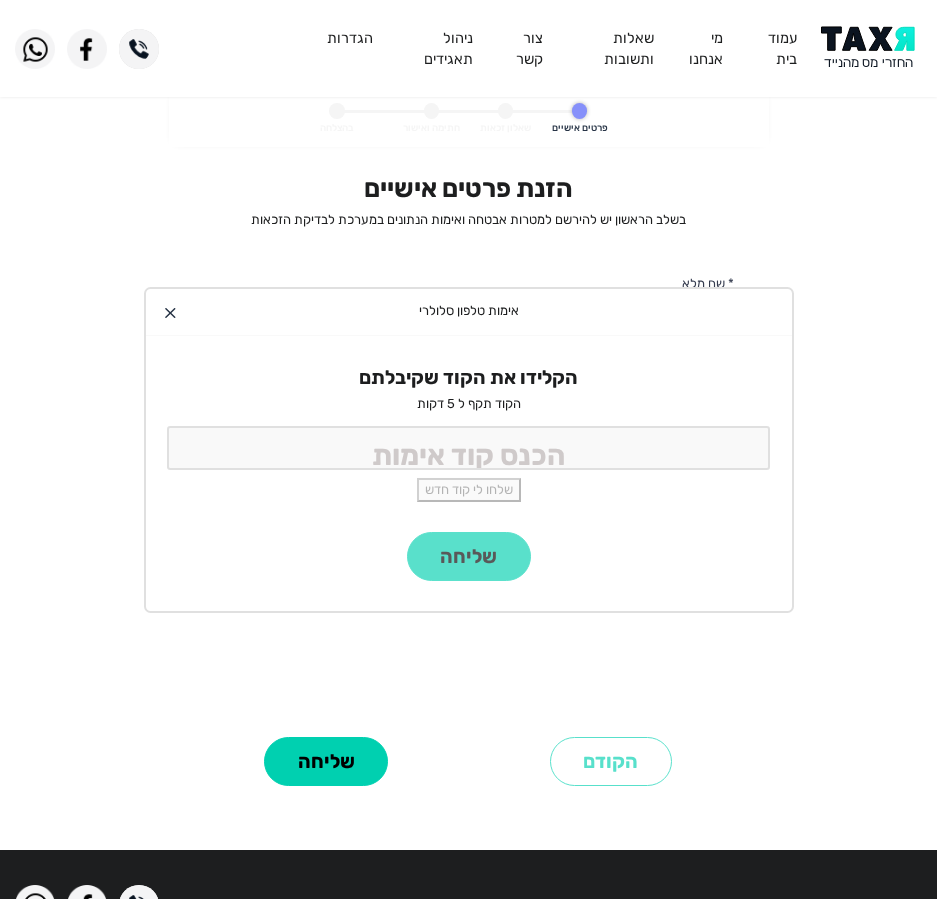 click on "הקלידו את הקוד שקיבלתם הקוד תקף ל 5 דקות שלחו לי קוד חדש" 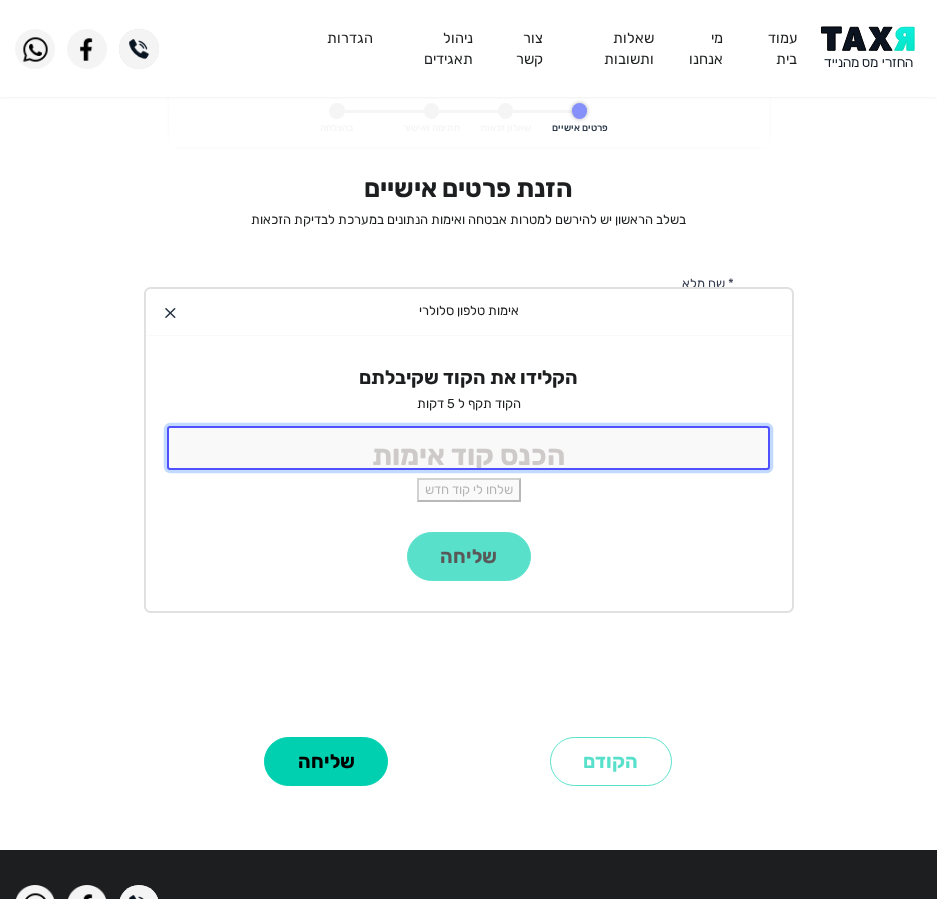 click 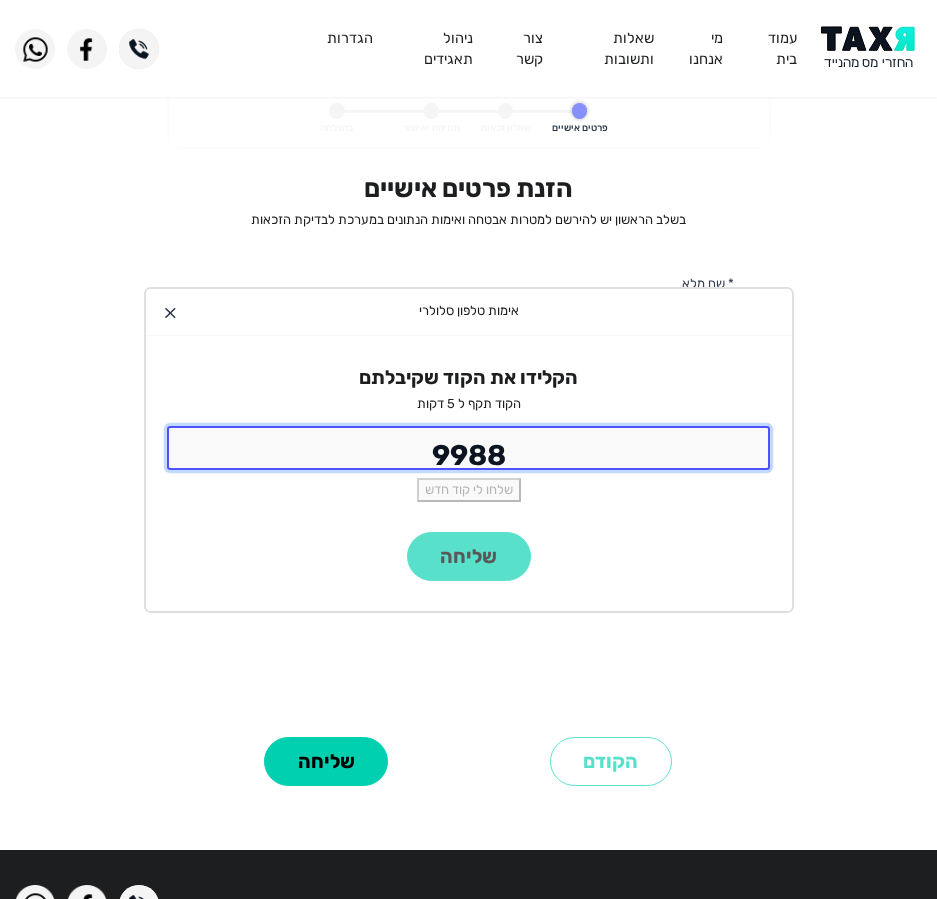 type on "9988" 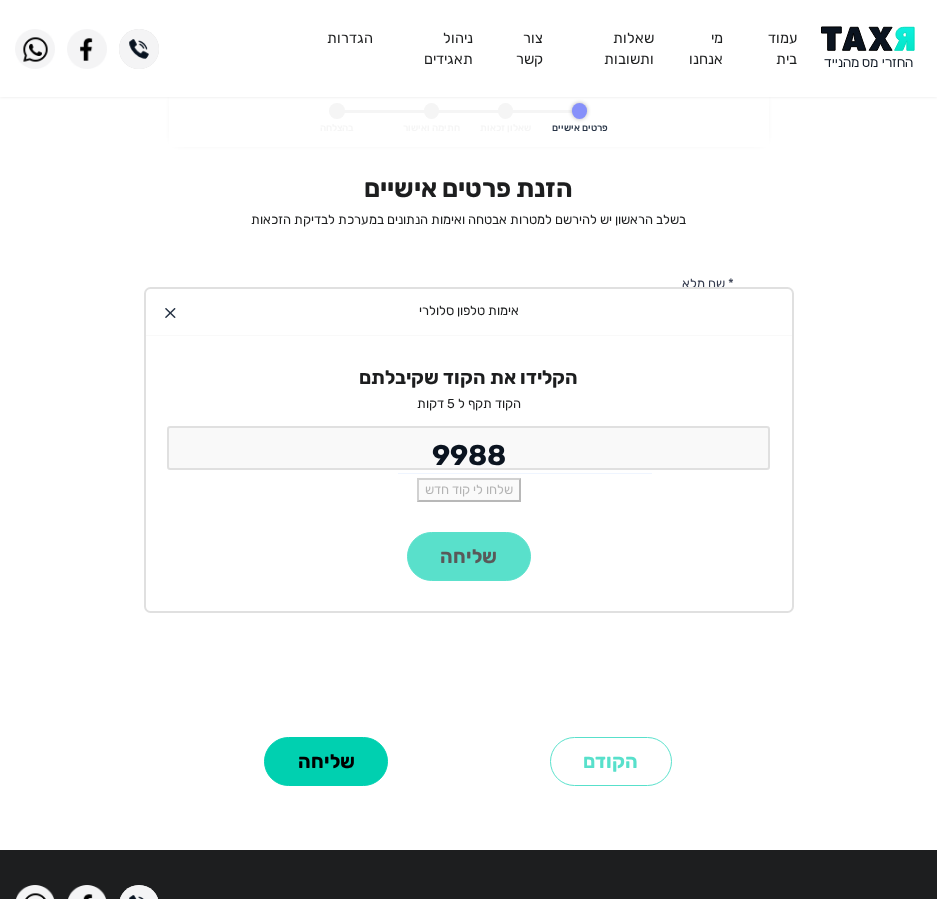 click on "שליחה" 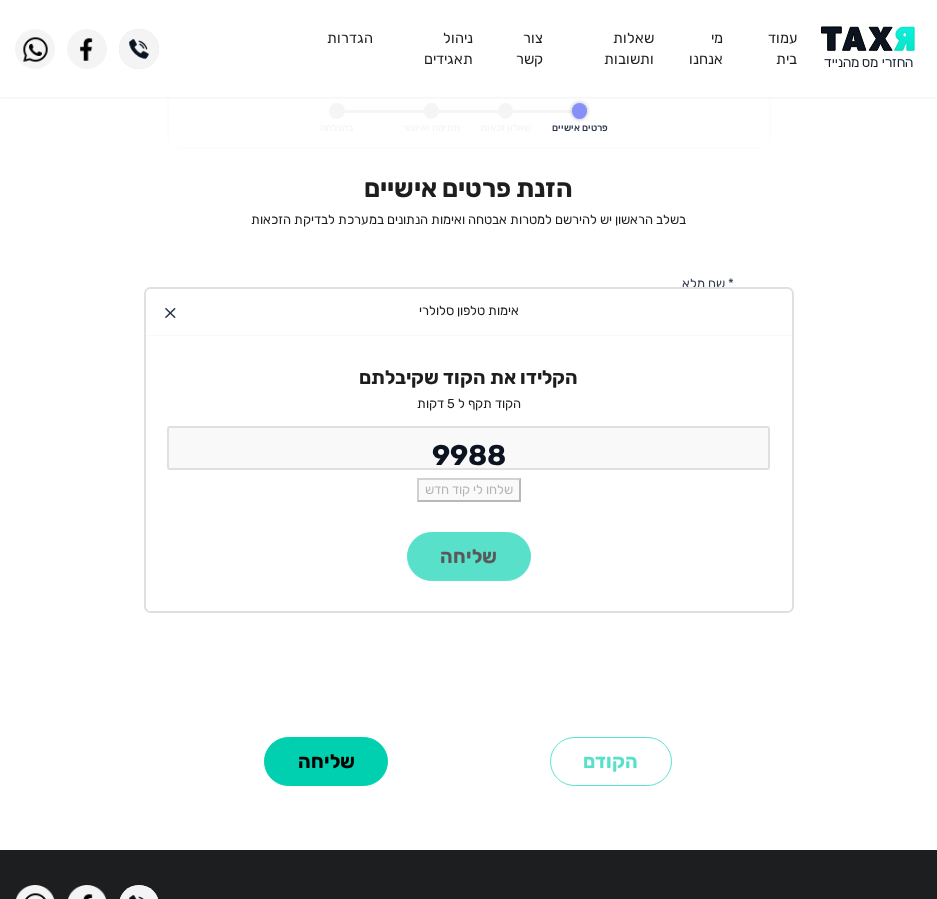 click on "שליחה" 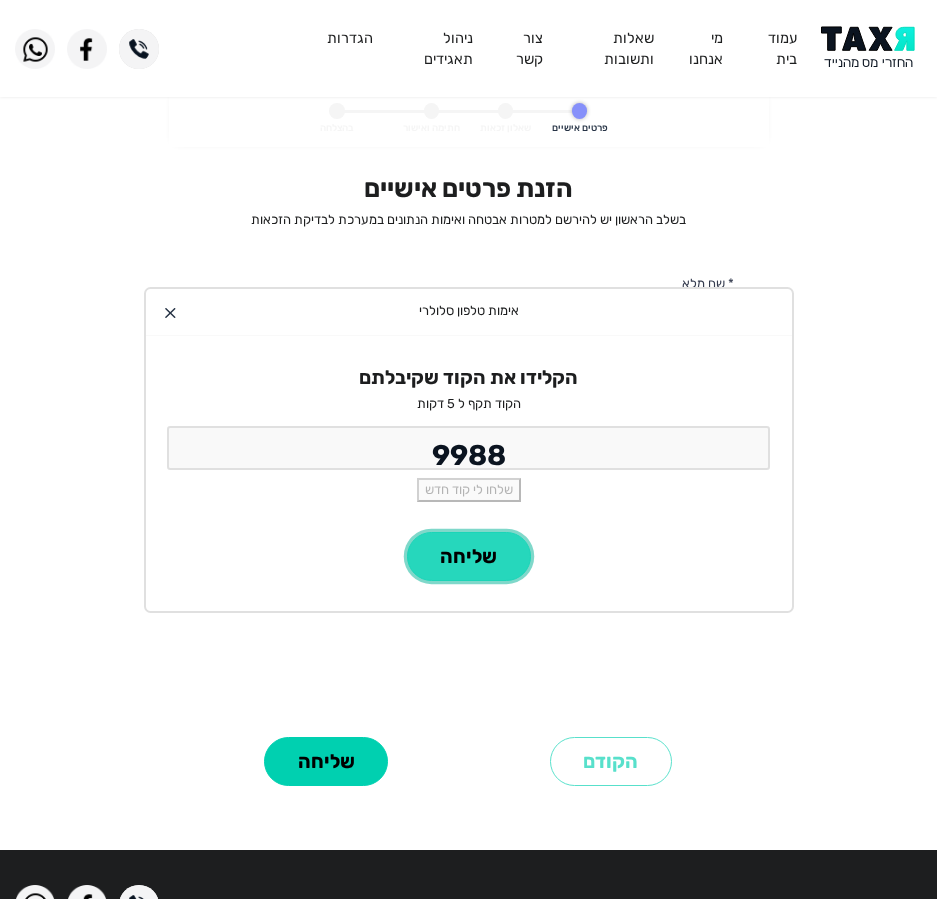 click on "שליחה" 